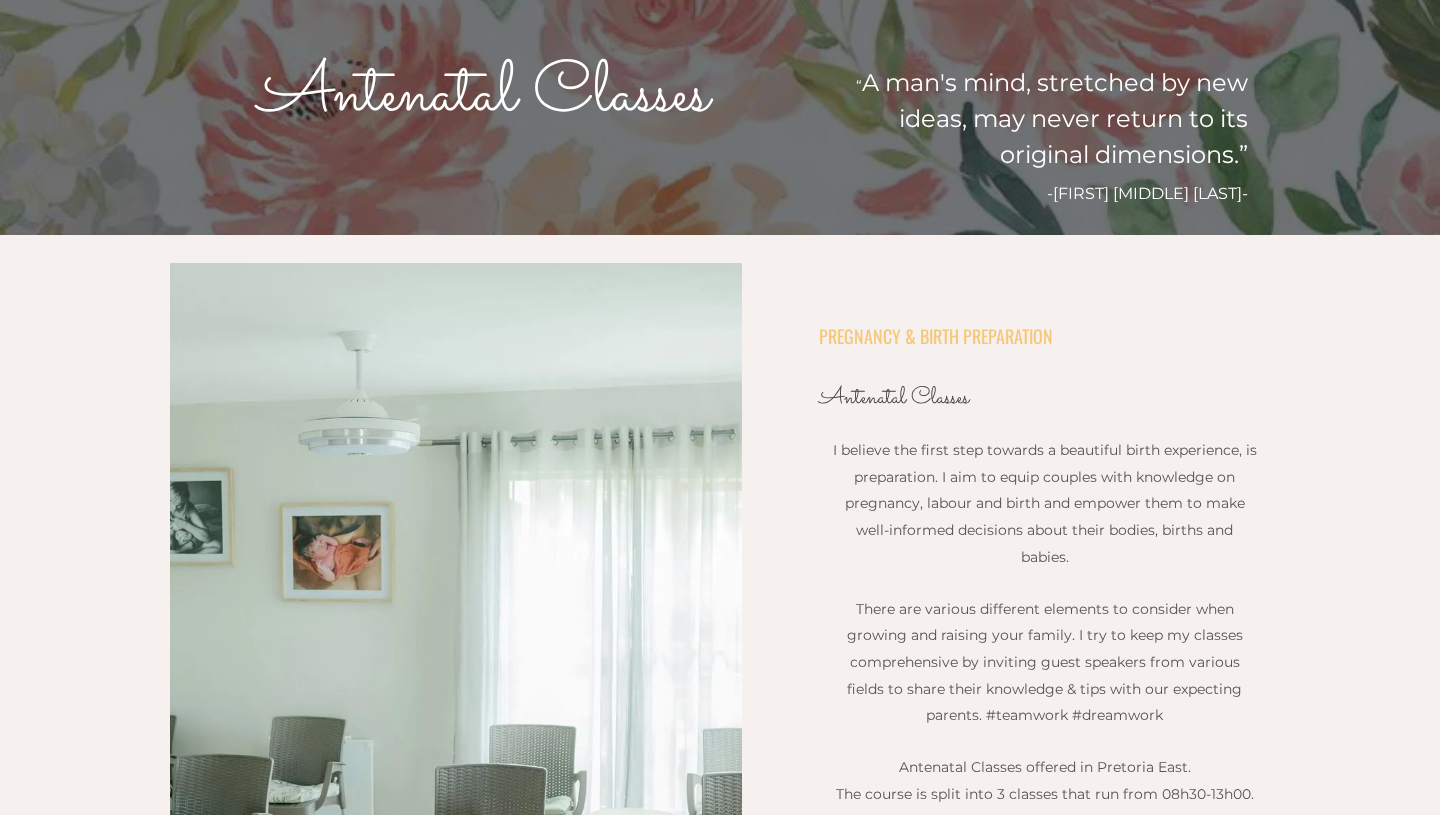scroll, scrollTop: 277, scrollLeft: 0, axis: vertical 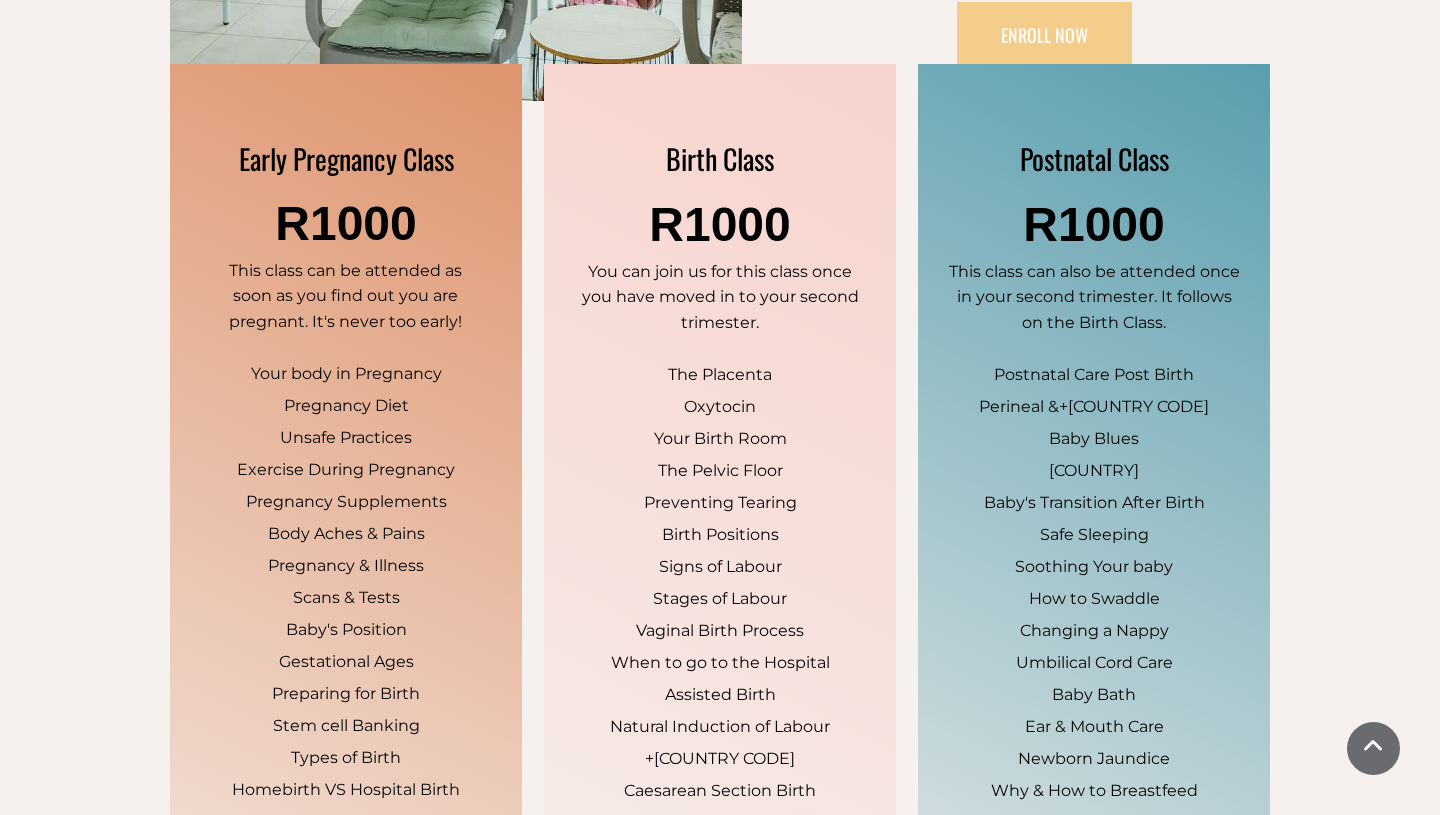 click on "ENROLL NOW" at bounding box center (1044, 35) 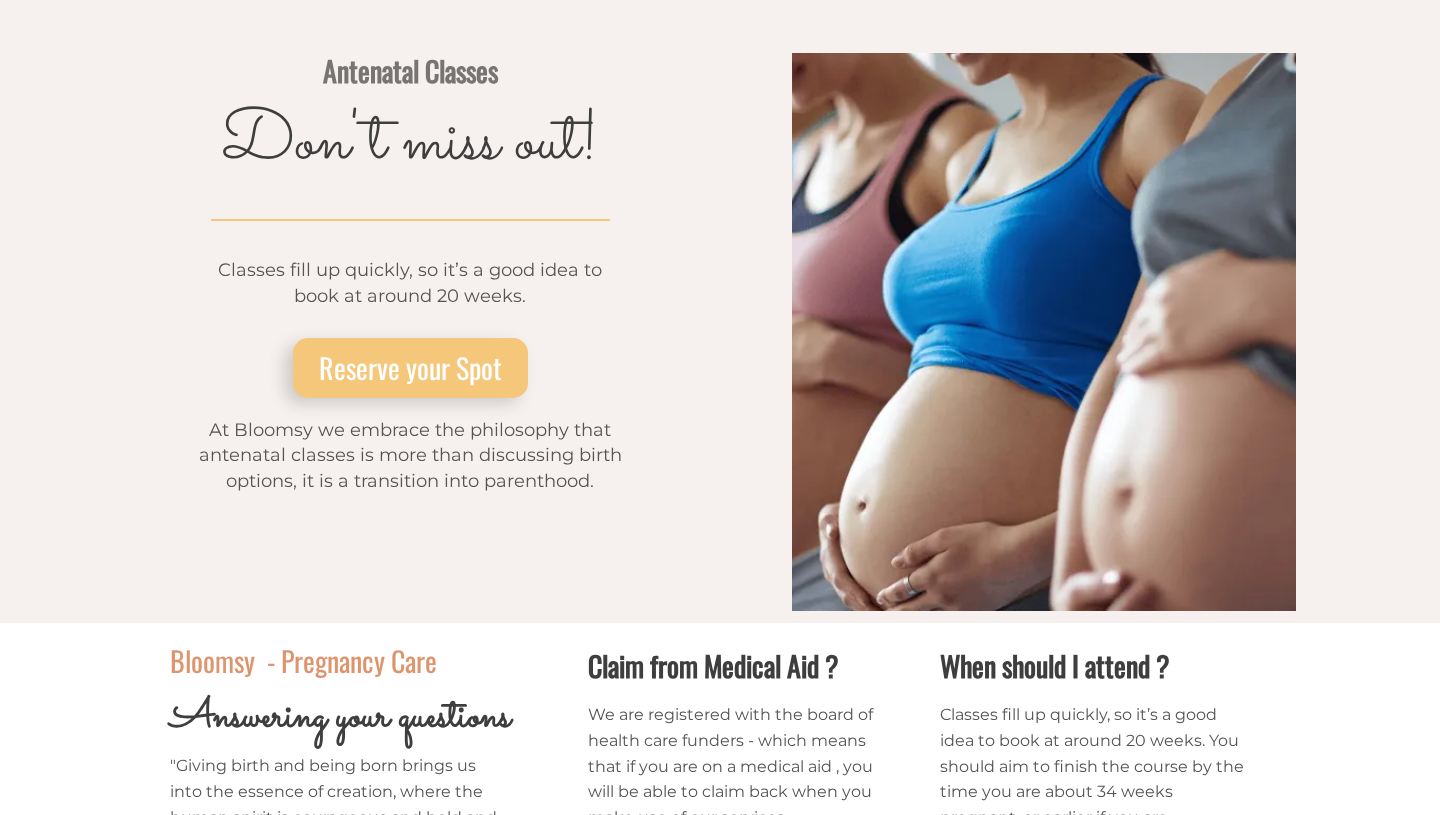 scroll, scrollTop: 0, scrollLeft: 0, axis: both 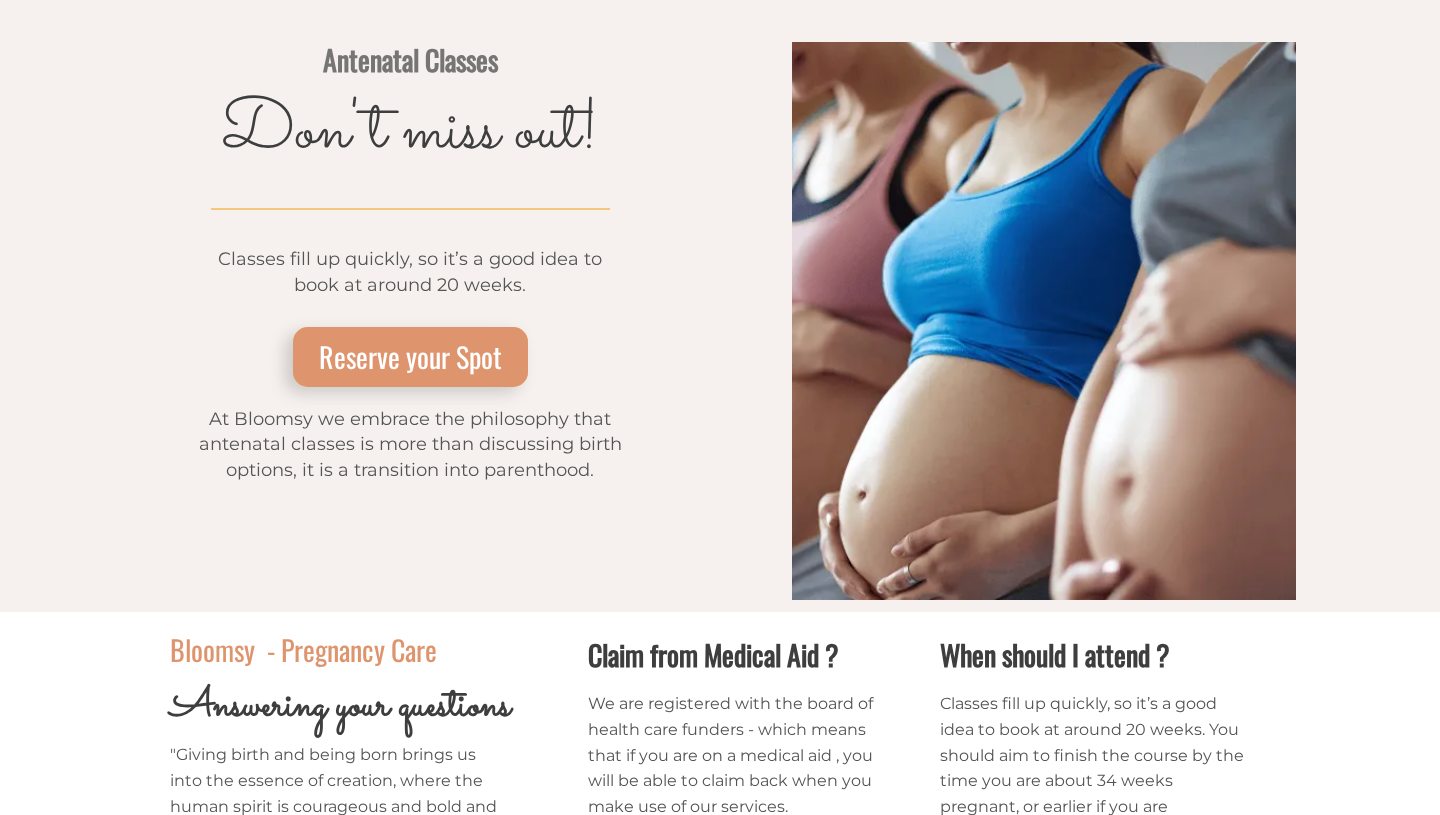 click on "Reserve your Spot" at bounding box center (410, 356) 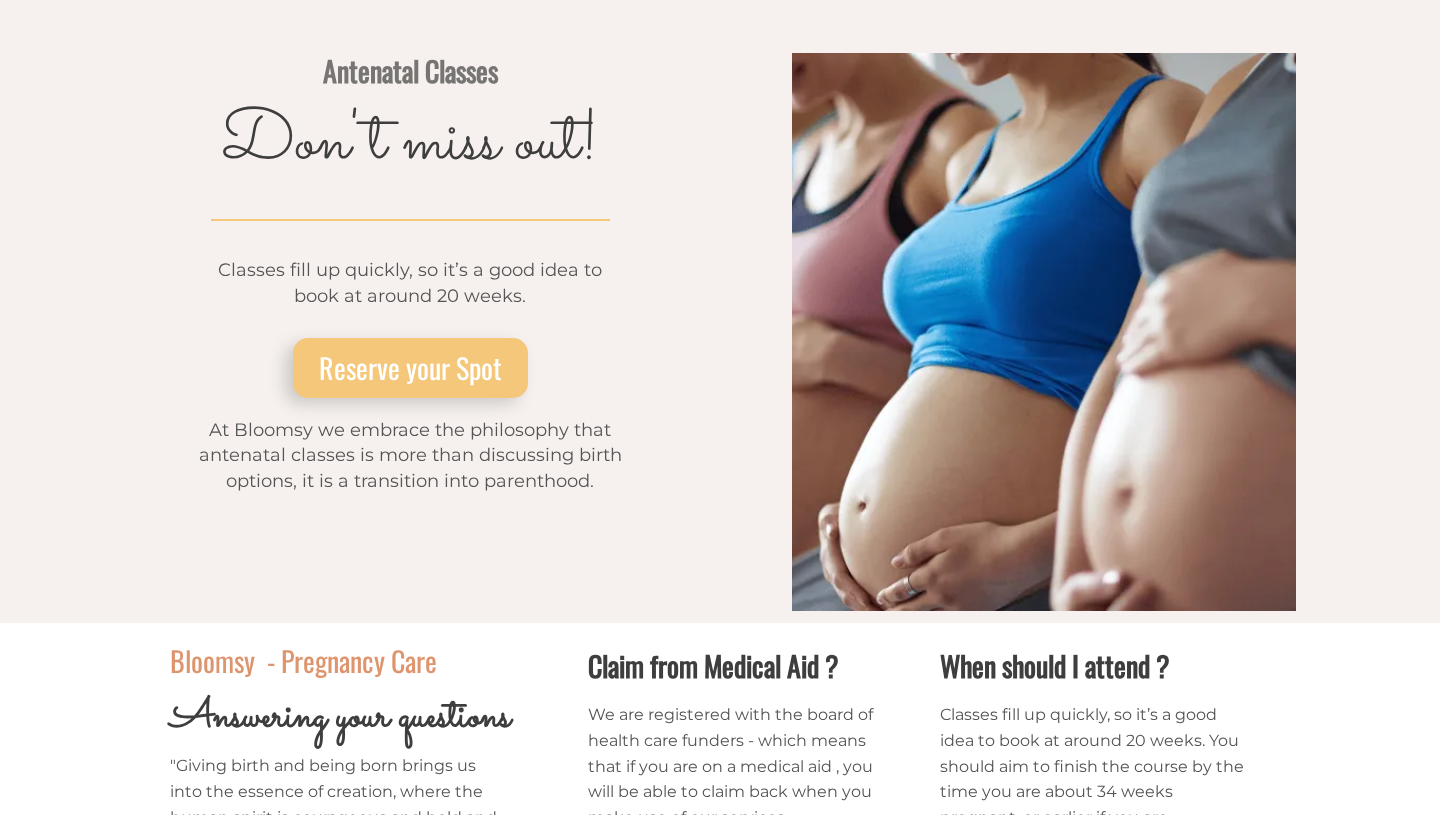 scroll, scrollTop: 11, scrollLeft: 0, axis: vertical 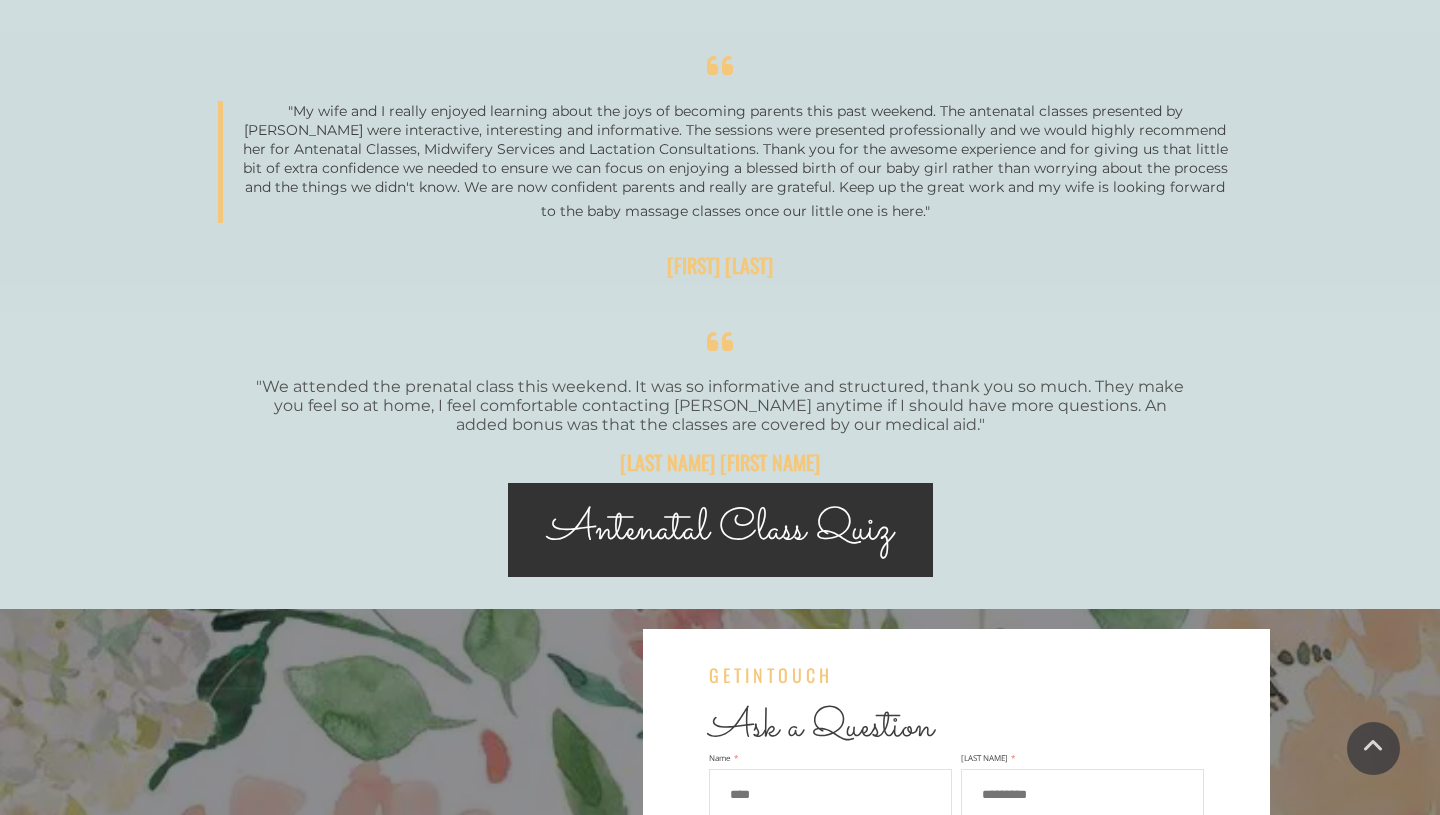 click on "Antenatal Class Quiz" at bounding box center [720, 530] 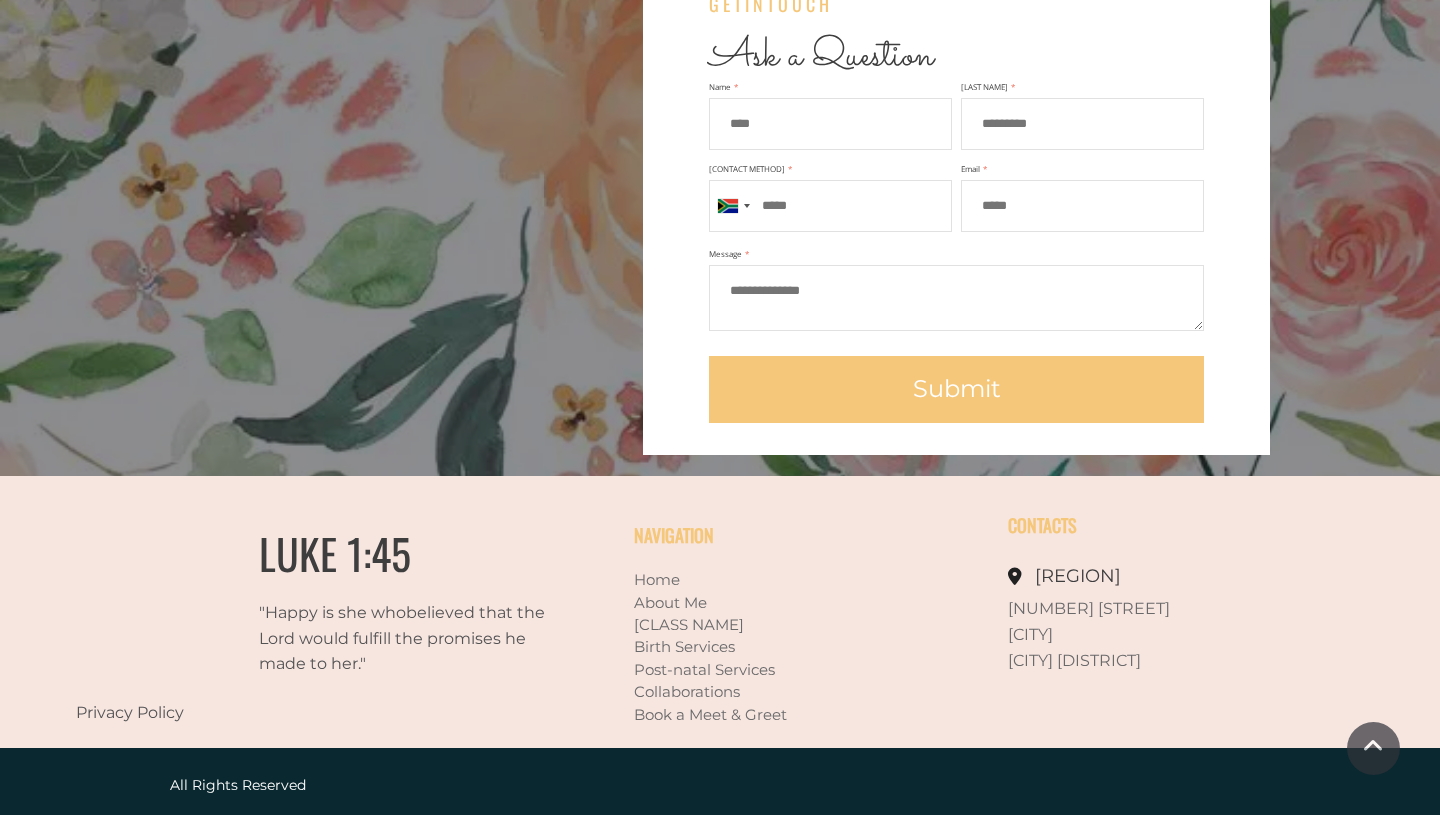 scroll, scrollTop: 4474, scrollLeft: 0, axis: vertical 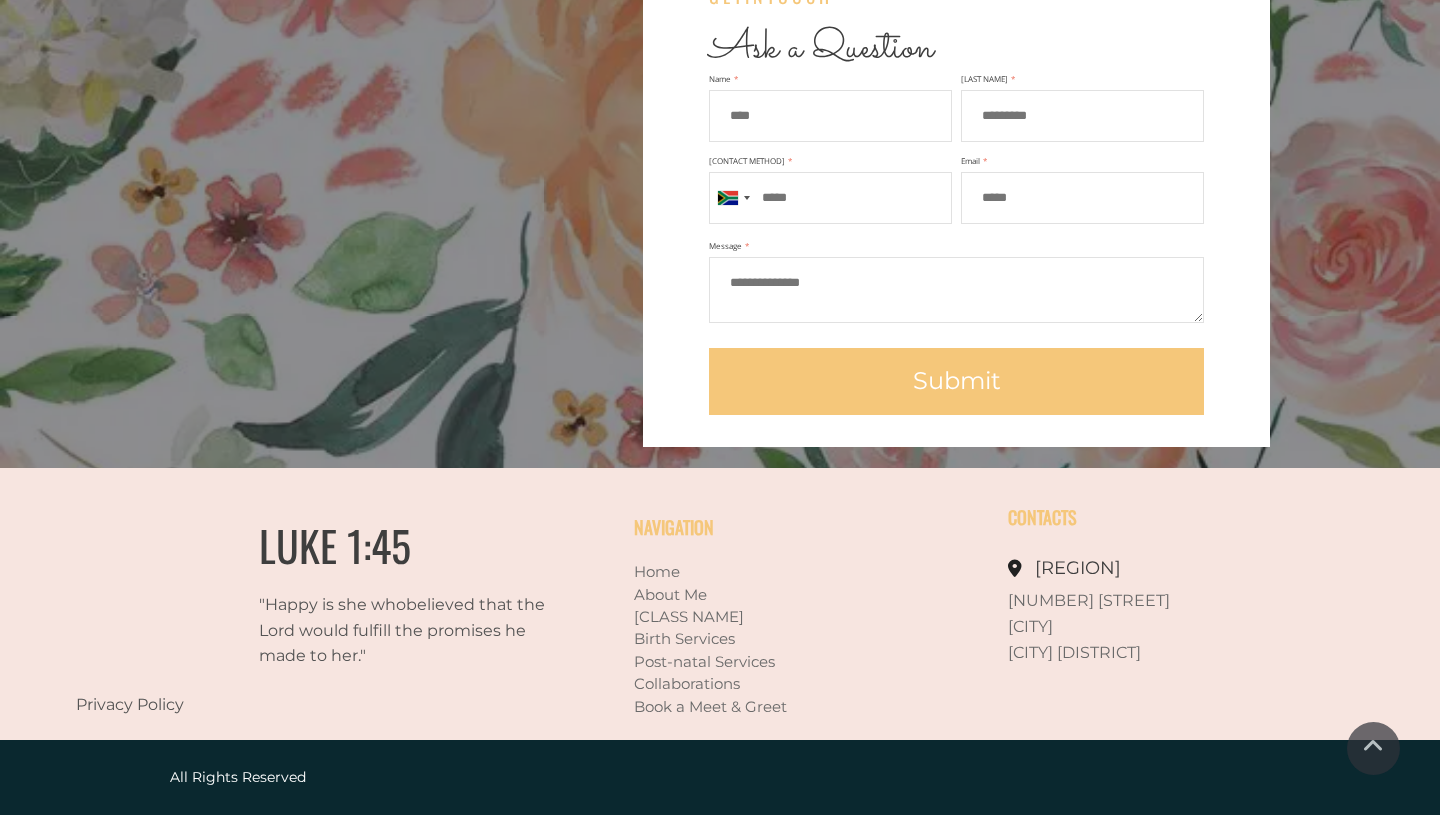 click on "Birth Services" at bounding box center (684, 638) 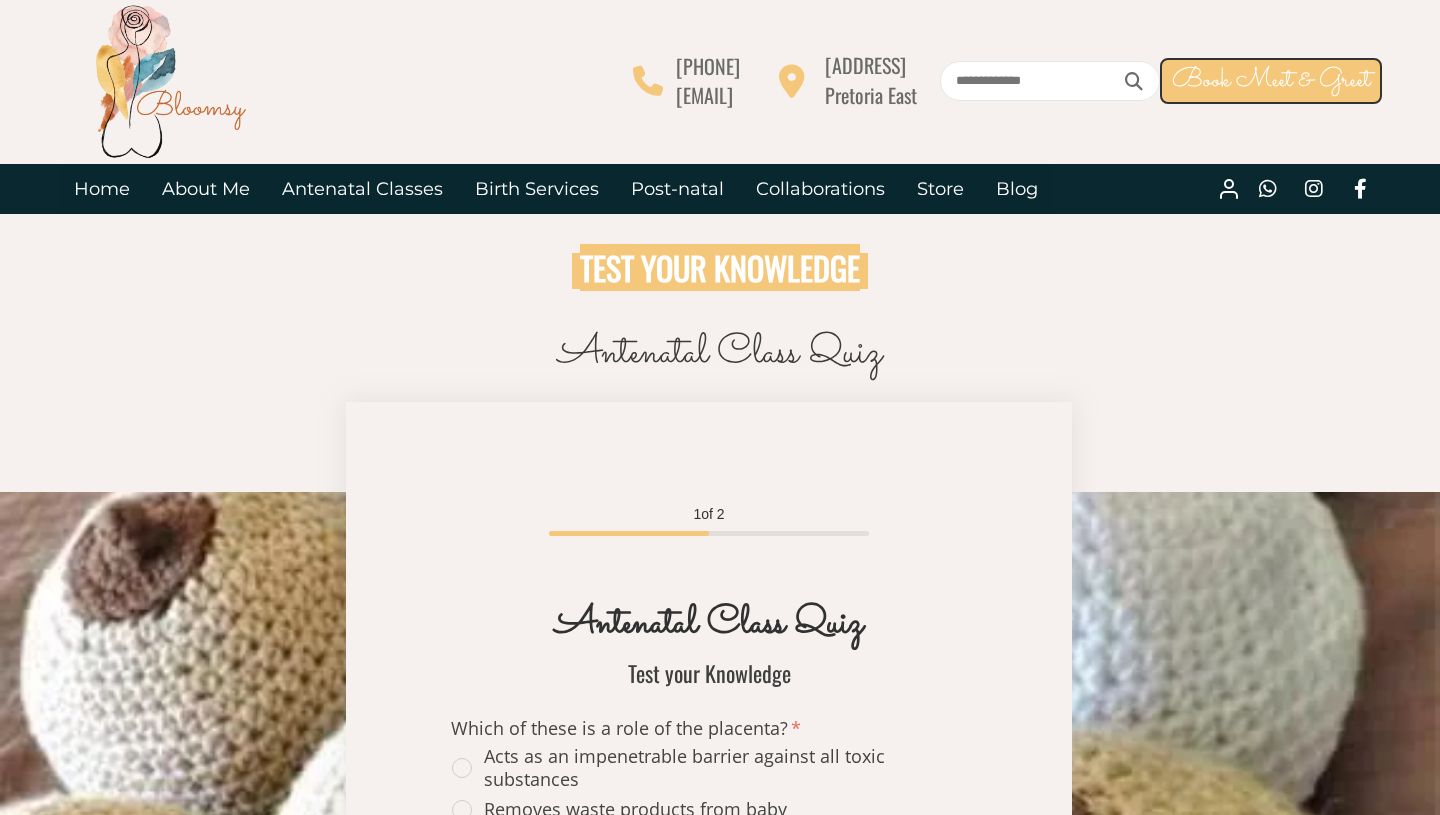 scroll, scrollTop: 0, scrollLeft: 0, axis: both 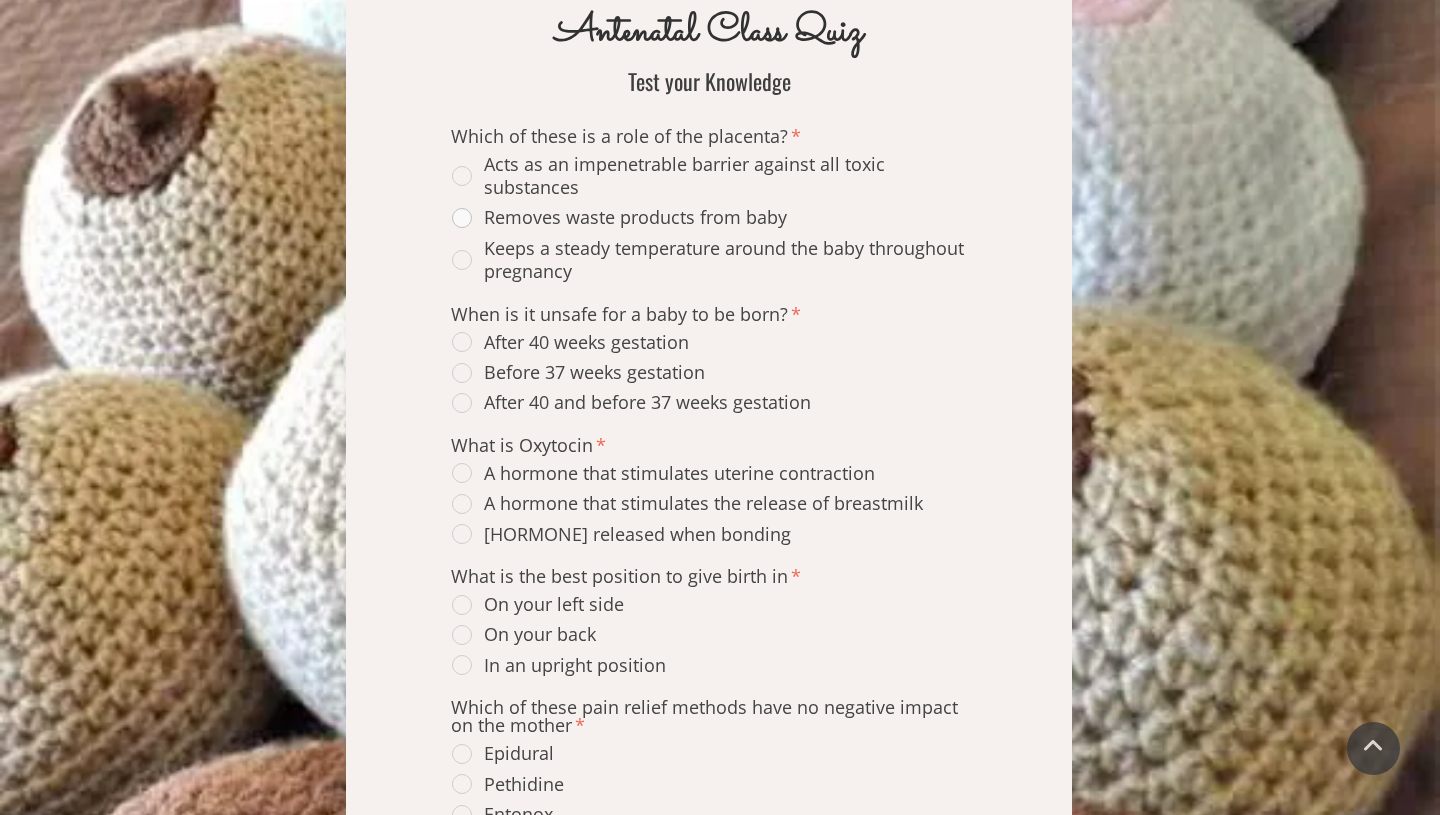click on "Removes waste products from baby" at bounding box center [619, 217] 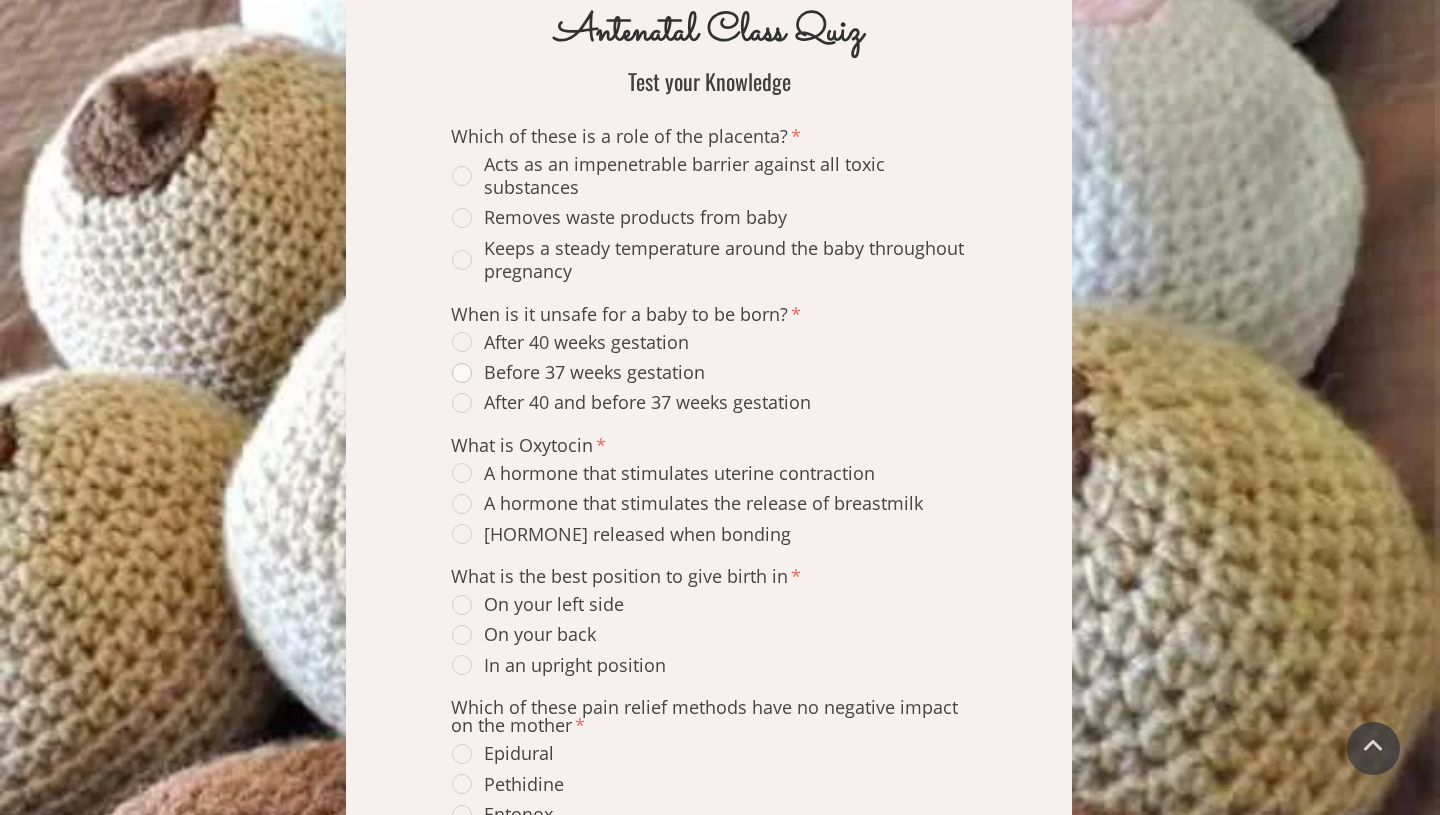 click on "Before 37 weeks gestation" at bounding box center (578, 372) 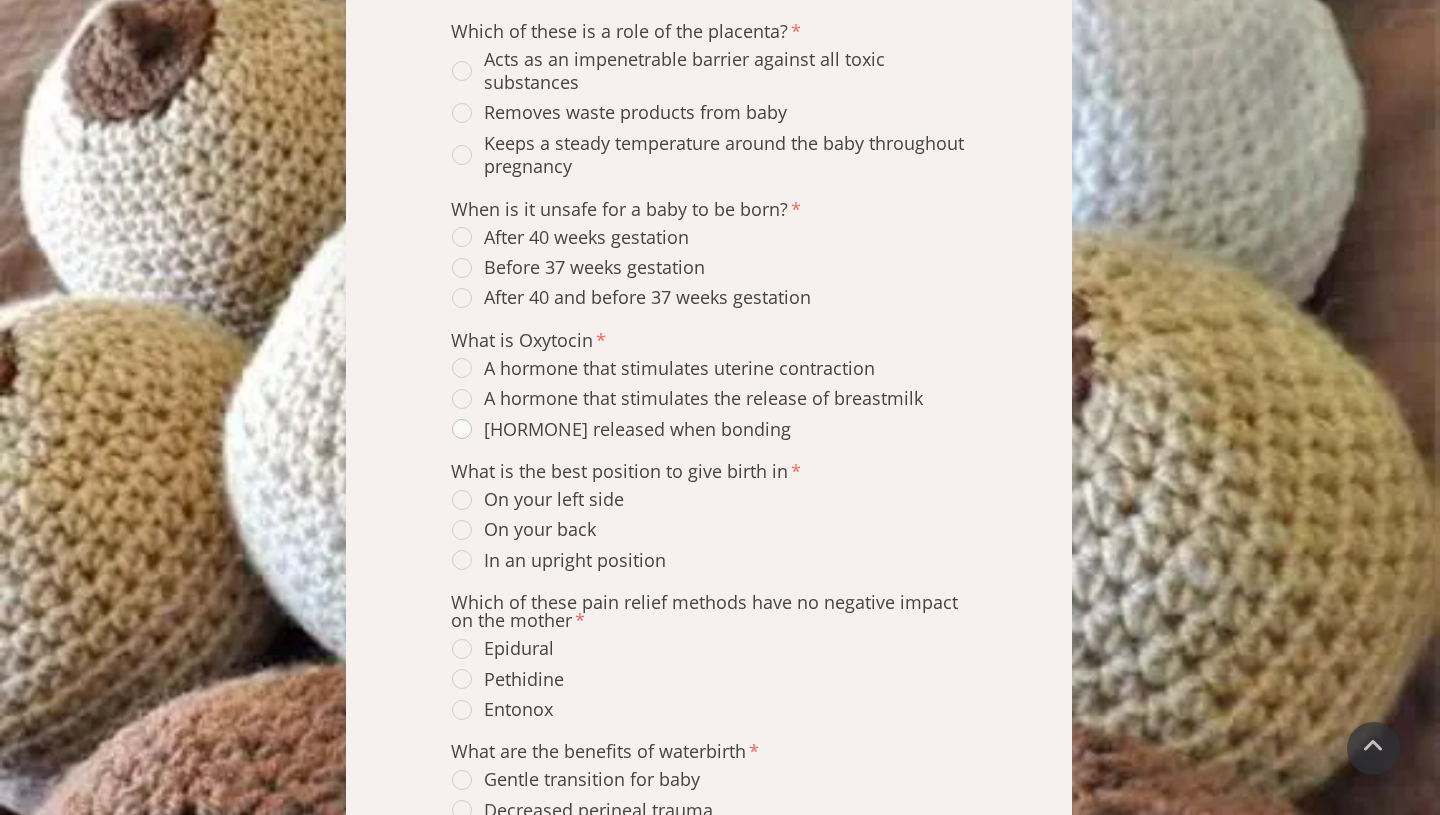 scroll, scrollTop: 698, scrollLeft: 0, axis: vertical 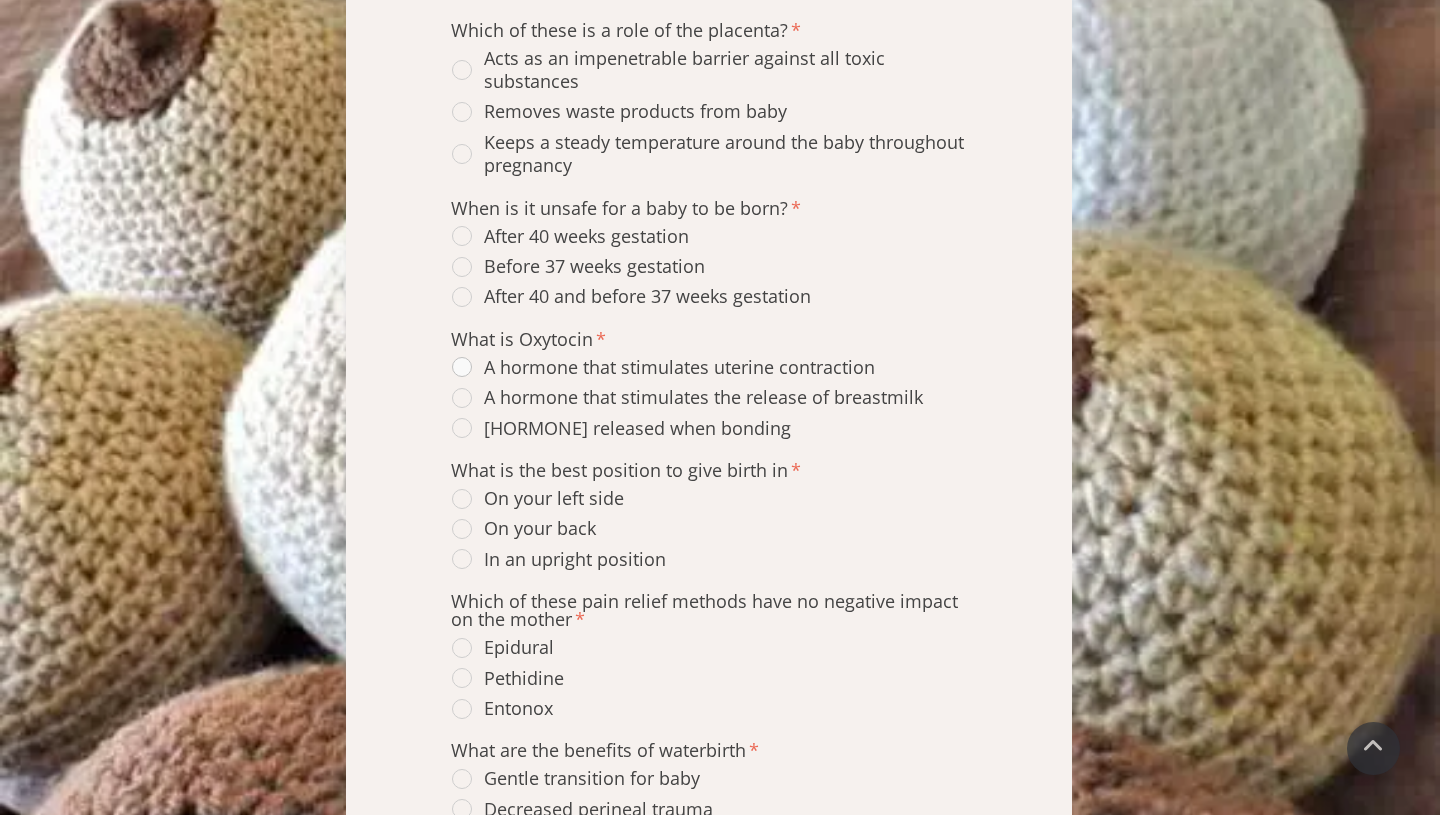 click on "A hormone that stimulates uterine contraction" at bounding box center [663, 367] 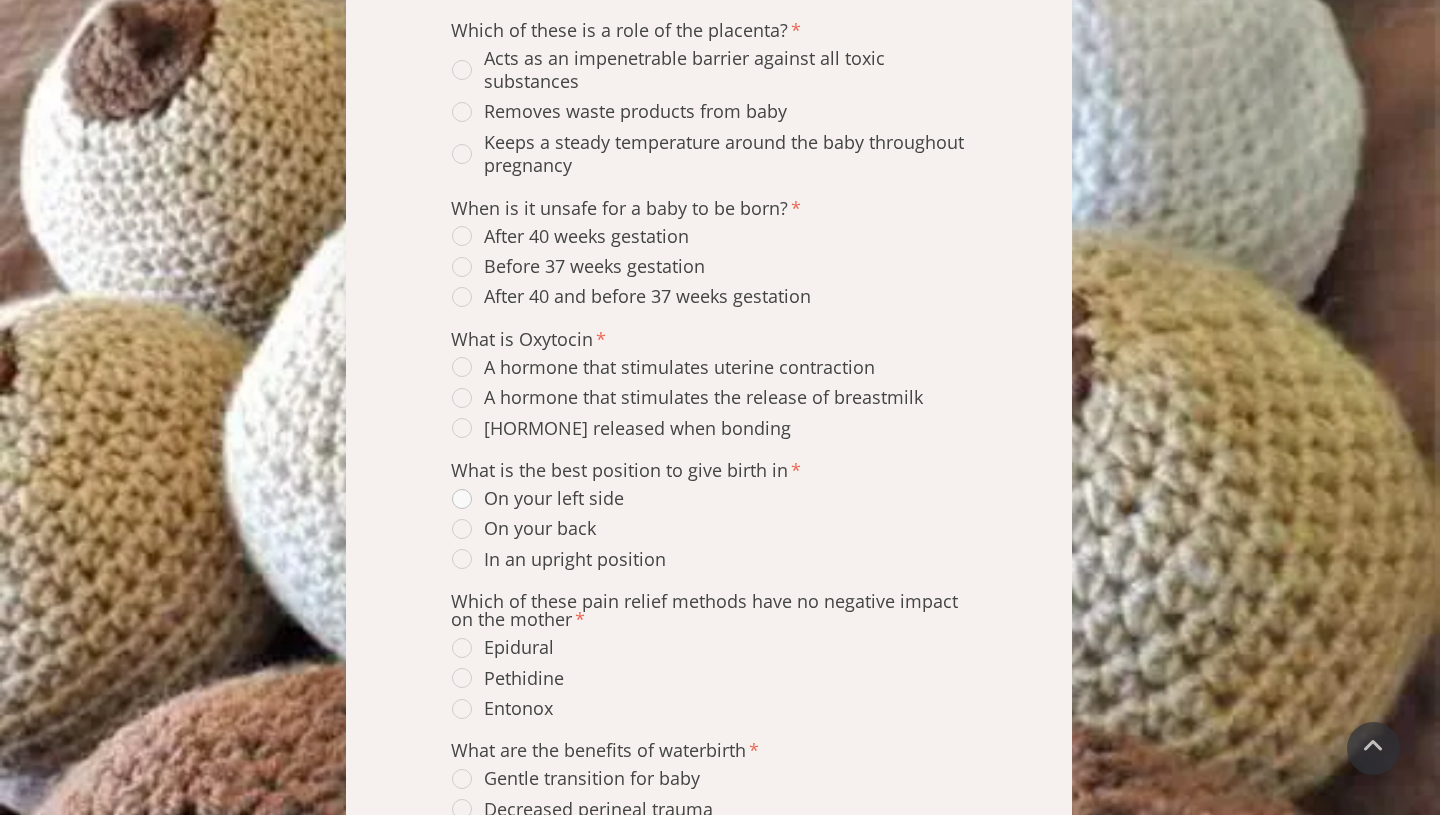 click on "On your left side" at bounding box center [538, 498] 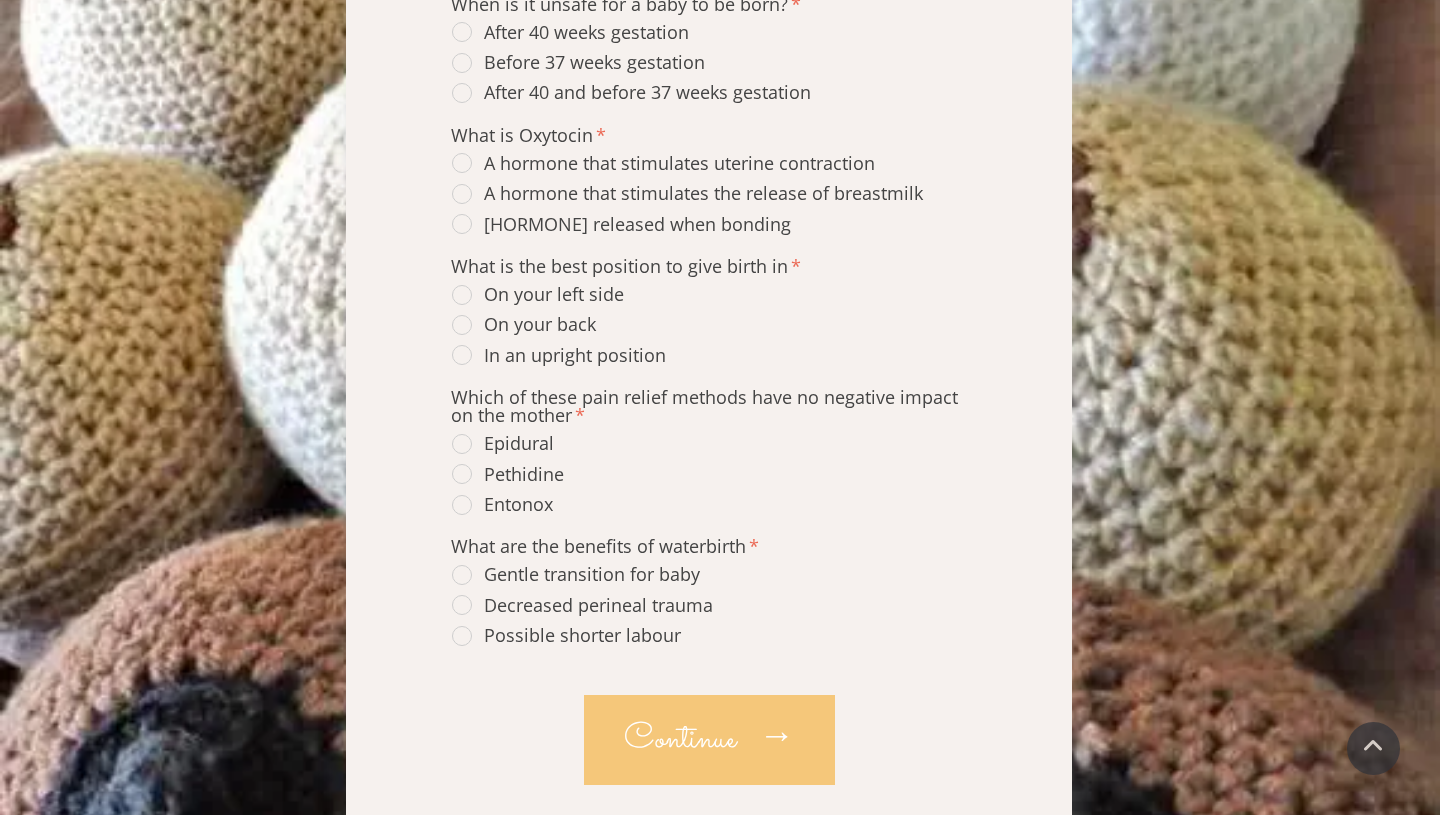 scroll, scrollTop: 903, scrollLeft: 0, axis: vertical 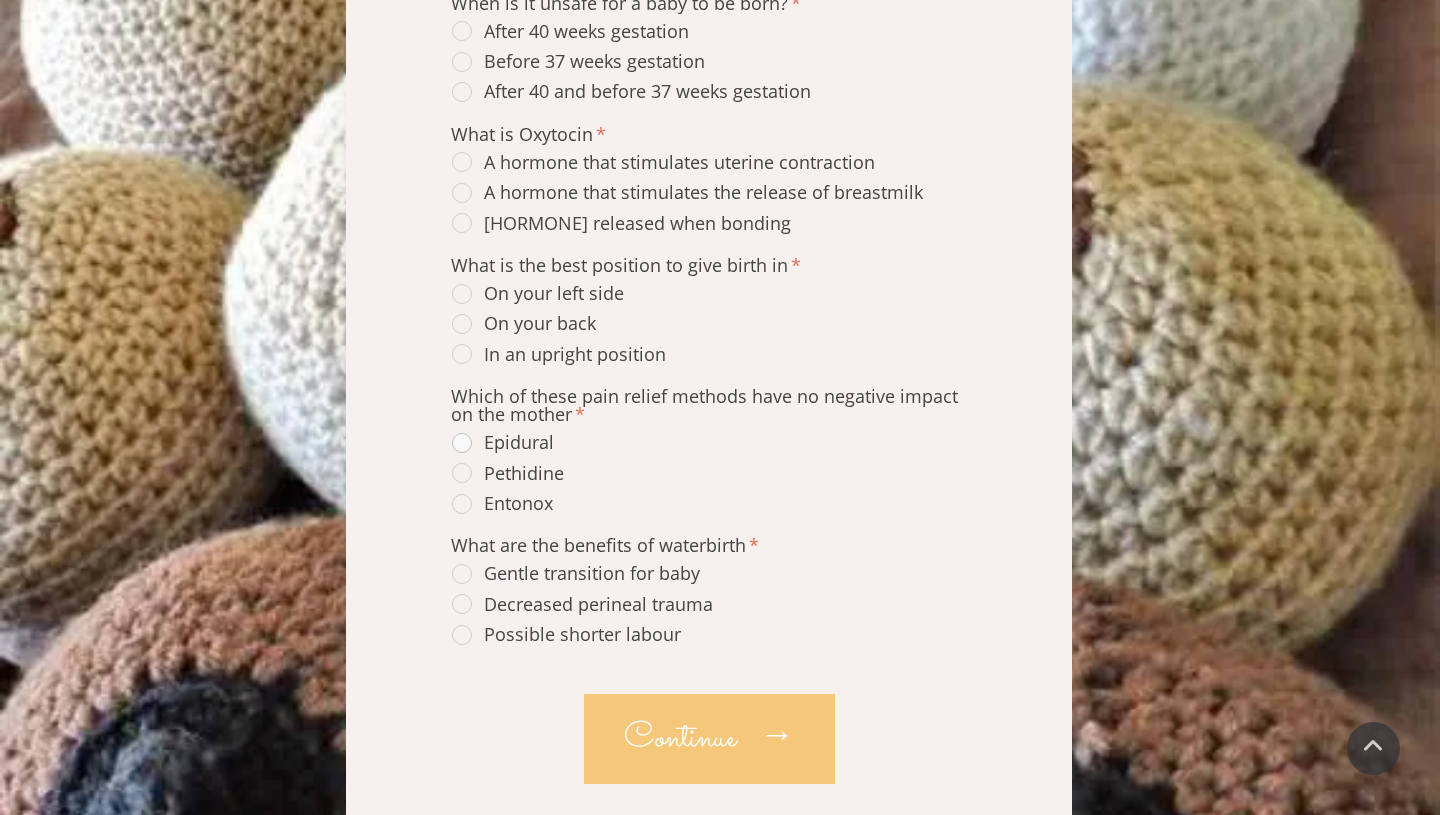 click on "Epidural" at bounding box center (503, 442) 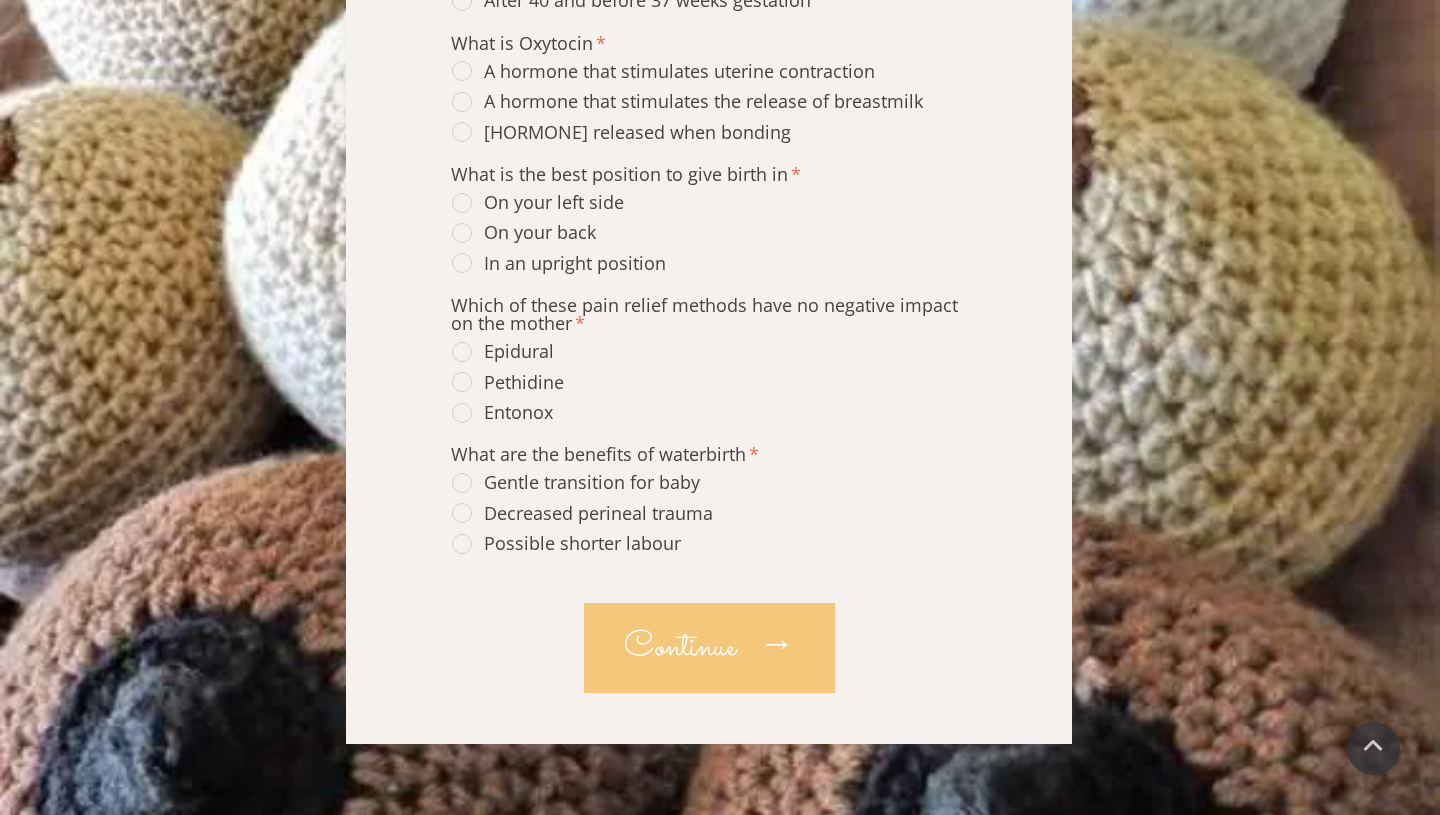 scroll, scrollTop: 998, scrollLeft: 0, axis: vertical 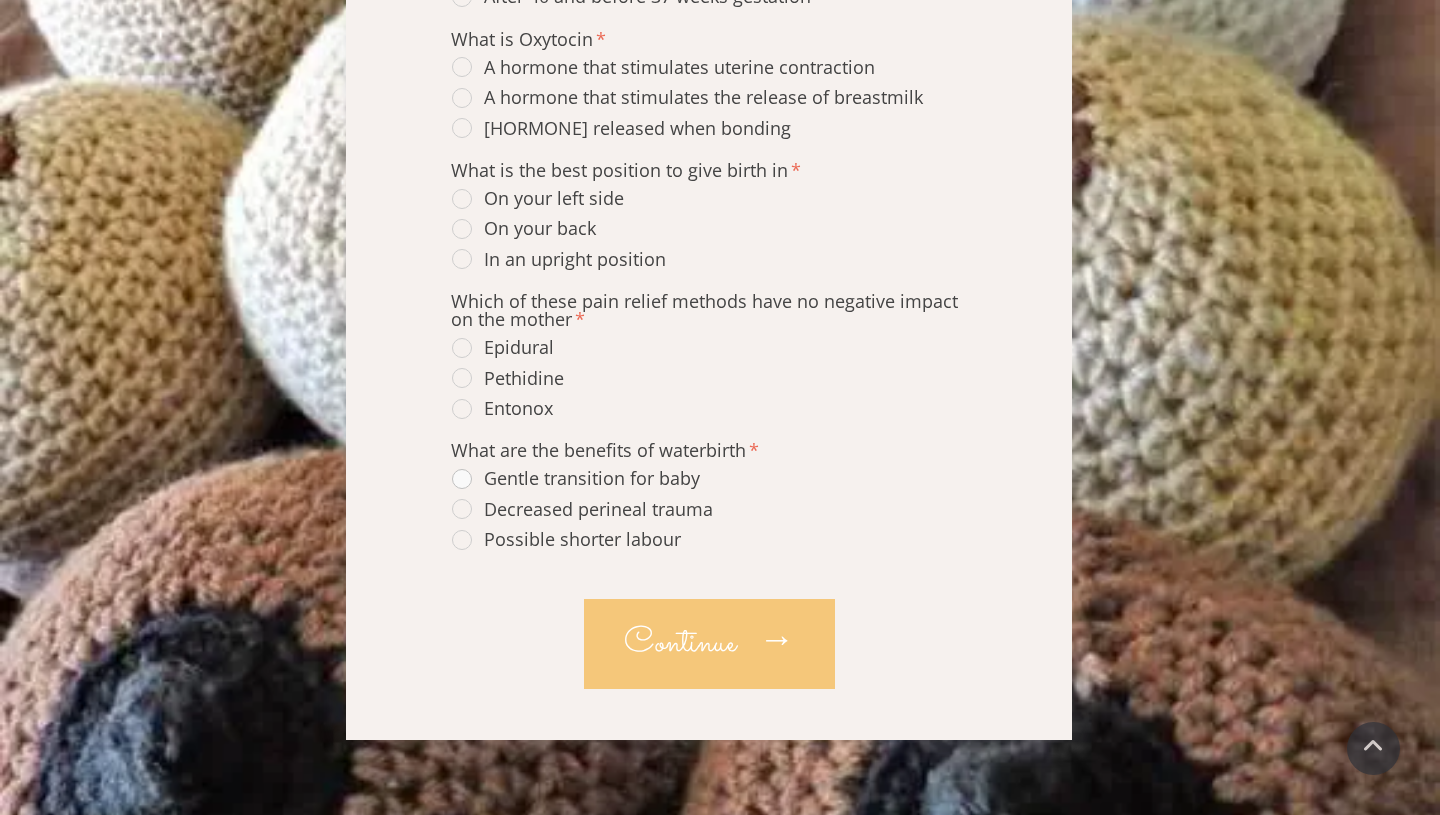 click on "Gentle transition for baby" at bounding box center [576, 478] 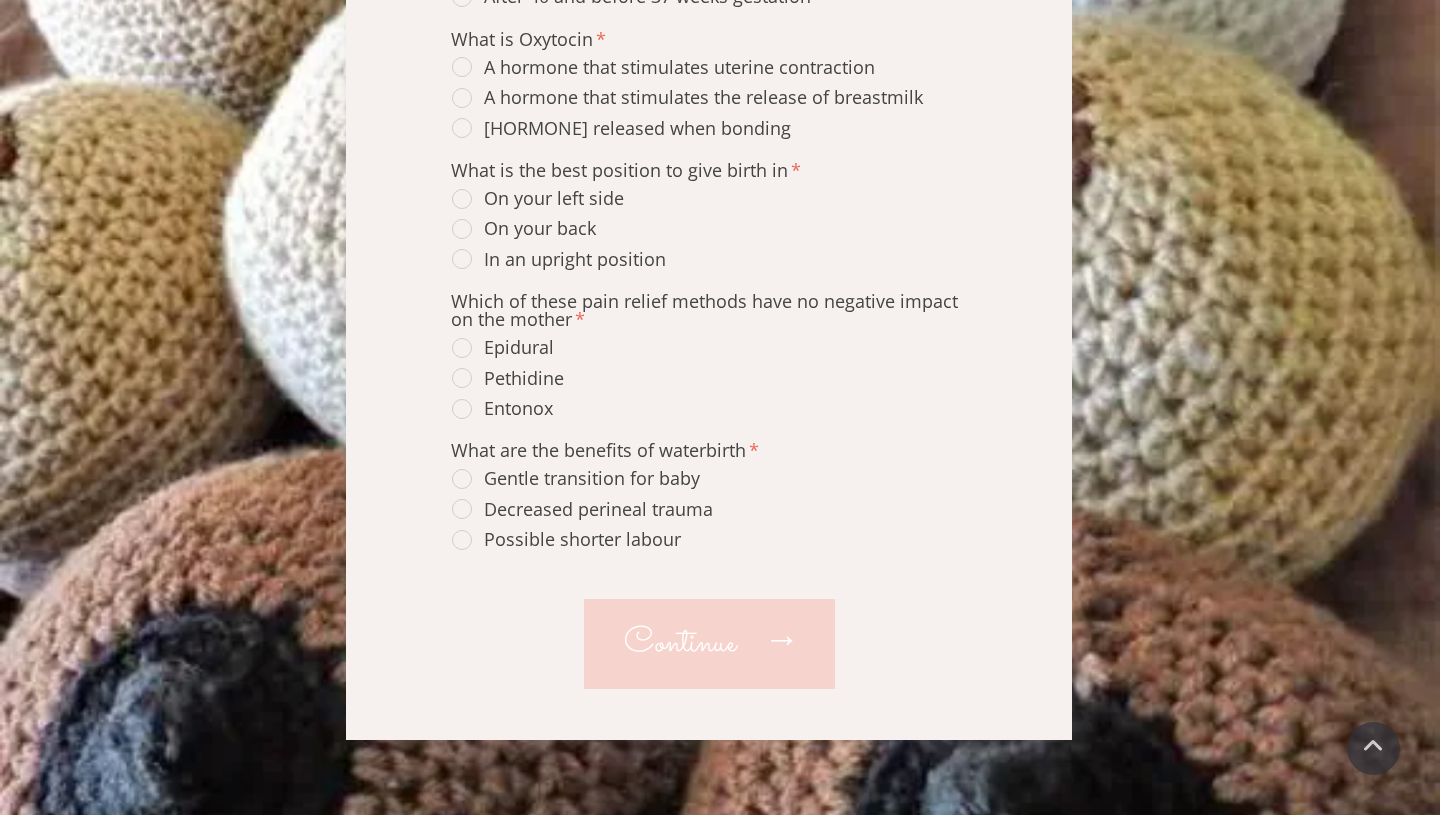 click on "Continue" at bounding box center (680, 644) 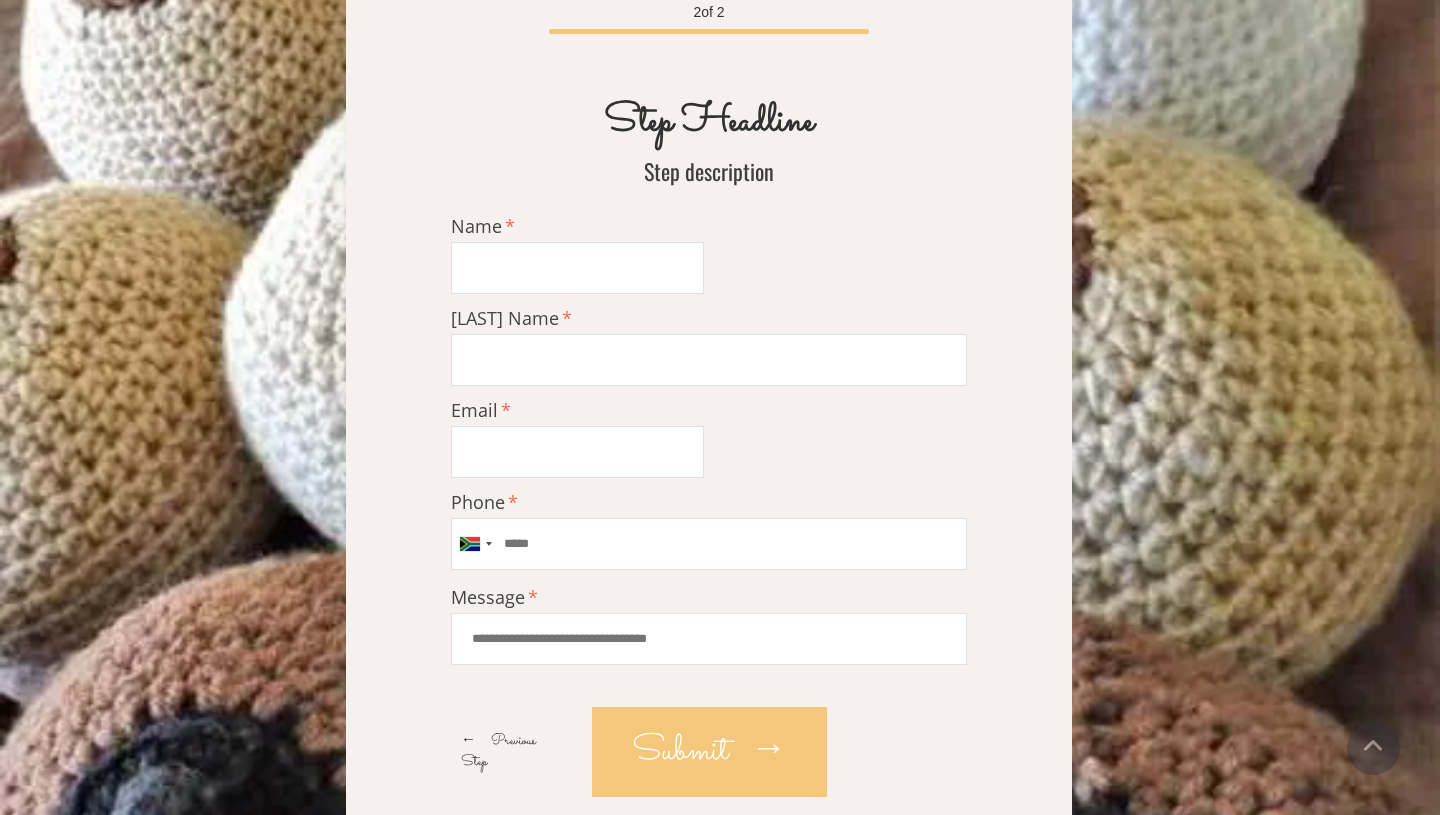 scroll, scrollTop: 223, scrollLeft: 0, axis: vertical 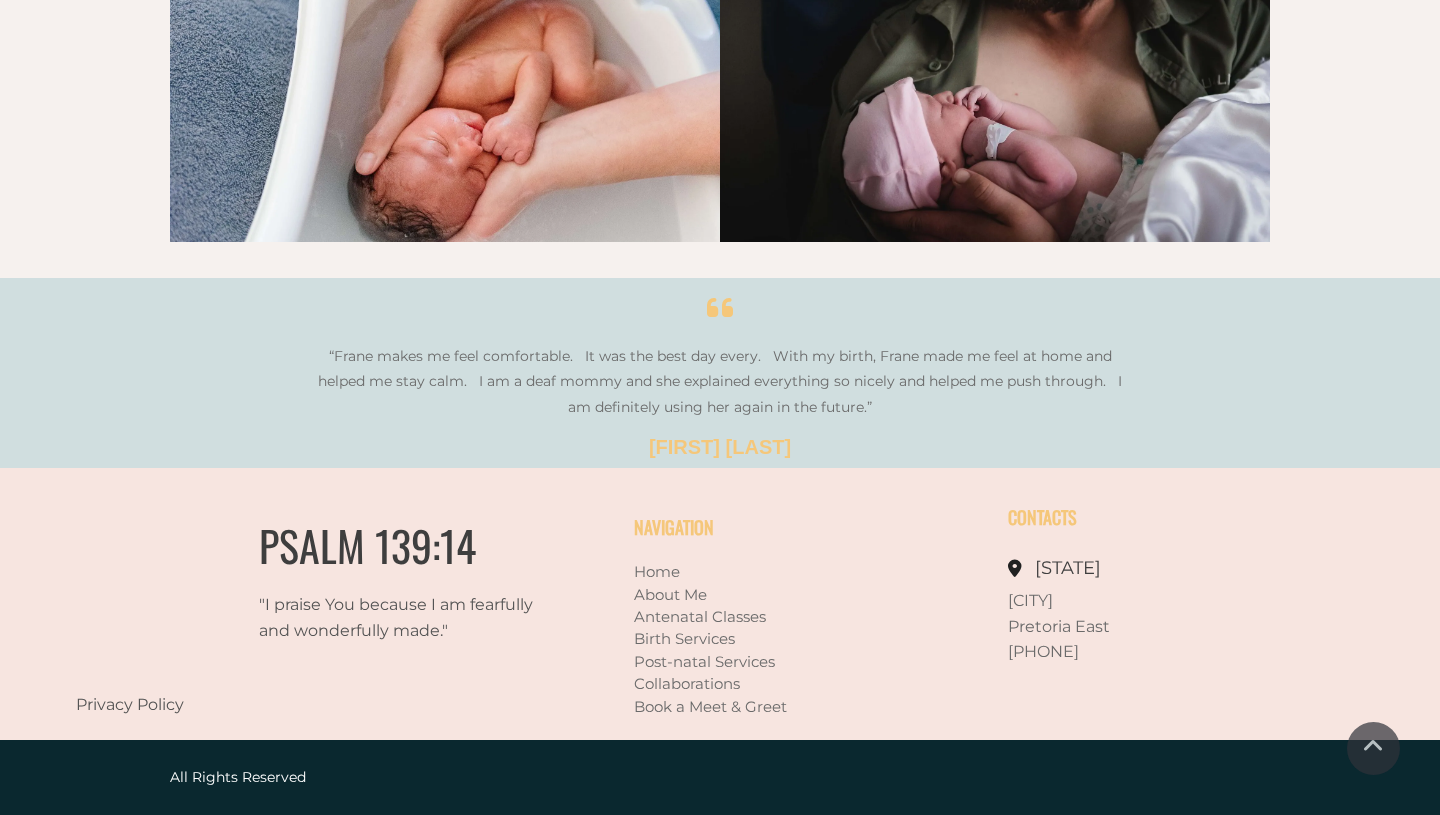 click on "Antenatal Classes" at bounding box center [700, 616] 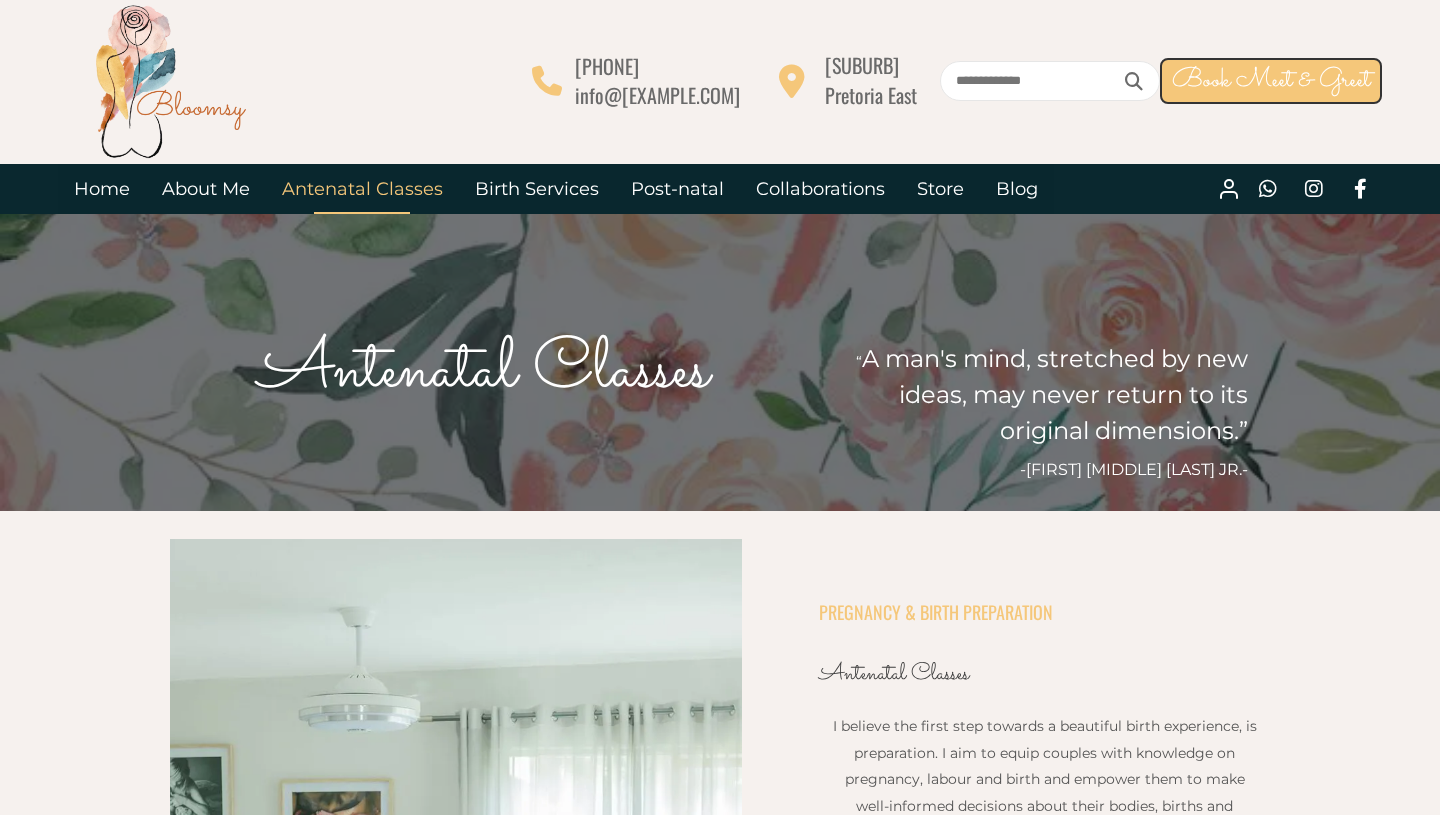 scroll, scrollTop: 0, scrollLeft: 0, axis: both 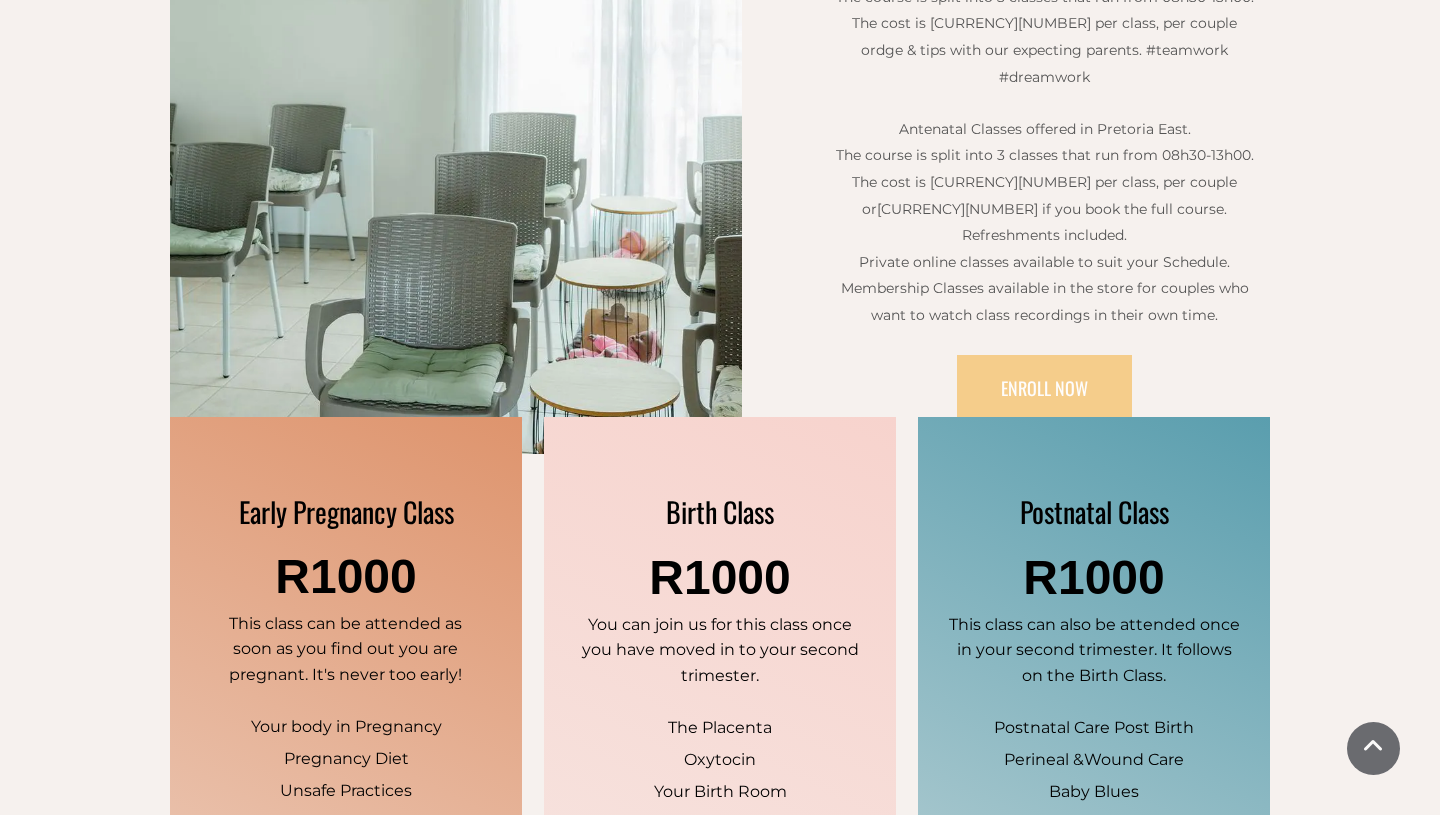 click on "ENROLL NOW" at bounding box center [1044, 388] 